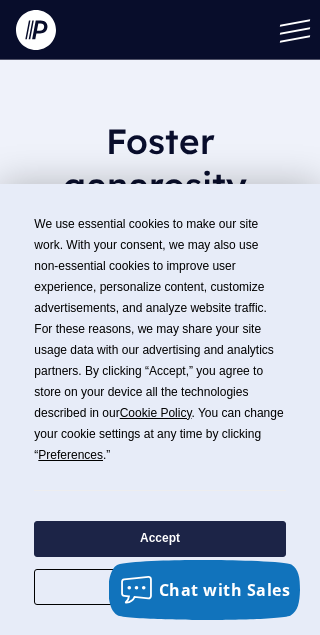 scroll, scrollTop: 99, scrollLeft: 0, axis: vertical 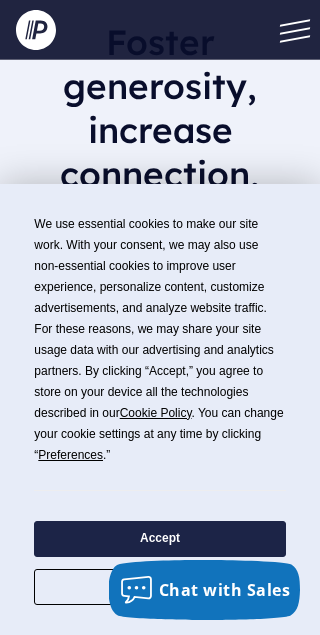 click on "Accept" at bounding box center [159, 539] 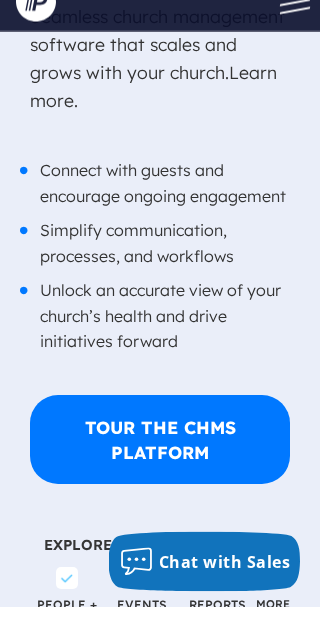 scroll, scrollTop: 3846, scrollLeft: 0, axis: vertical 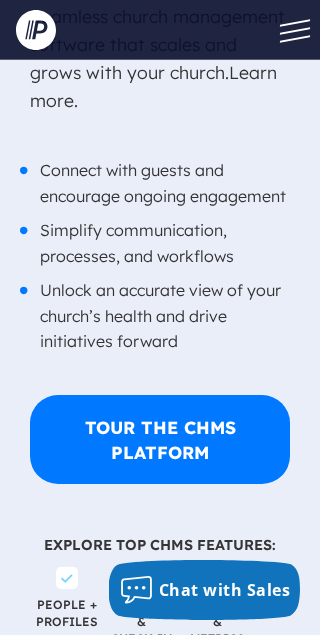 click on "Chat with Sales" at bounding box center (225, 590) 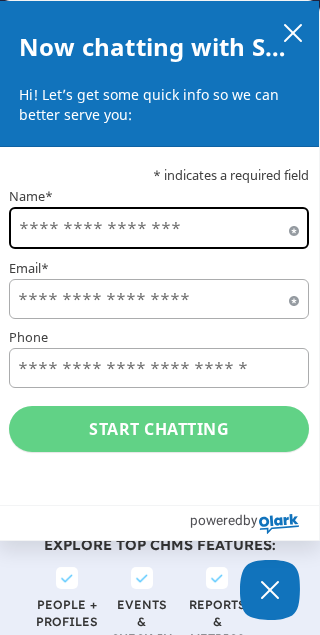 click on "Name*" at bounding box center (159, 228) 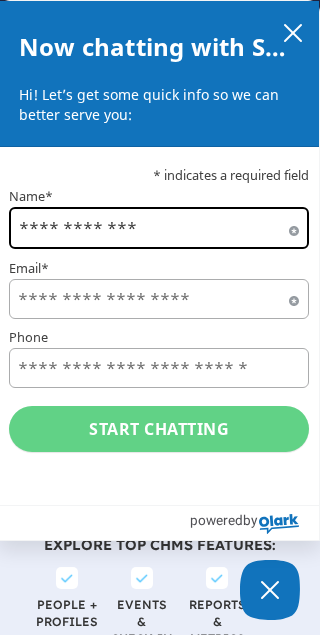 type on "**********" 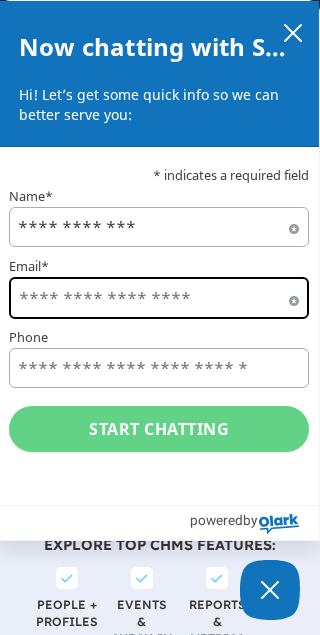 click on "Email*" at bounding box center (159, 298) 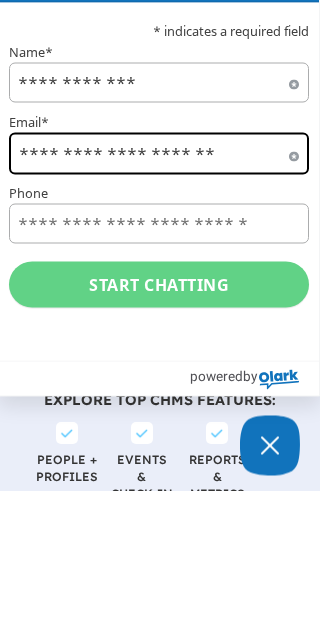 type on "**********" 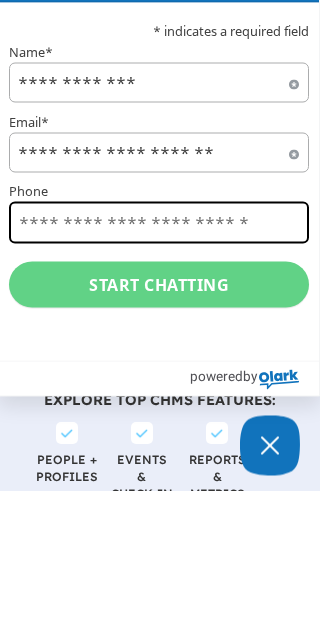 click on "Phone" at bounding box center [159, 367] 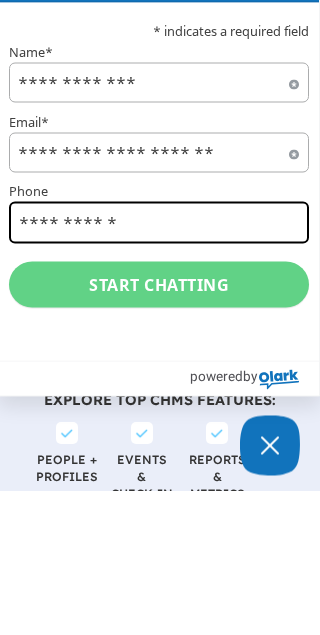 type on "**********" 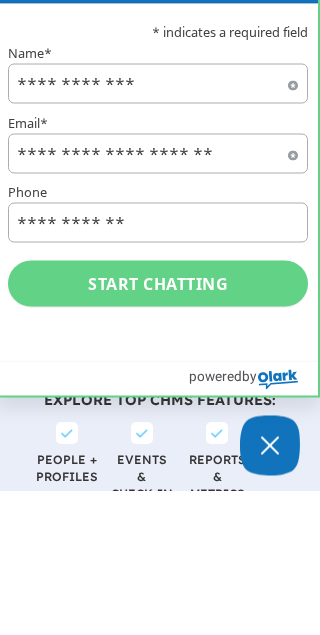 click on "Start chatting" at bounding box center [158, 428] 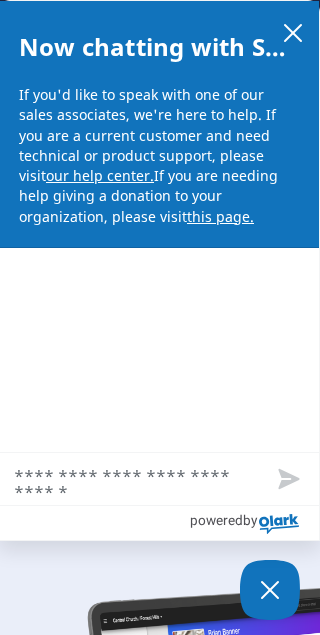 click on "Chat with Sales" at bounding box center [159, 479] 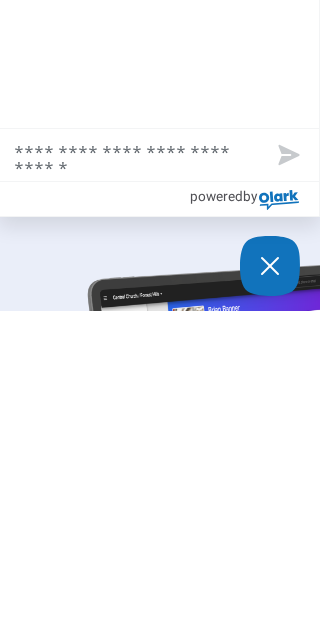 type on "*" 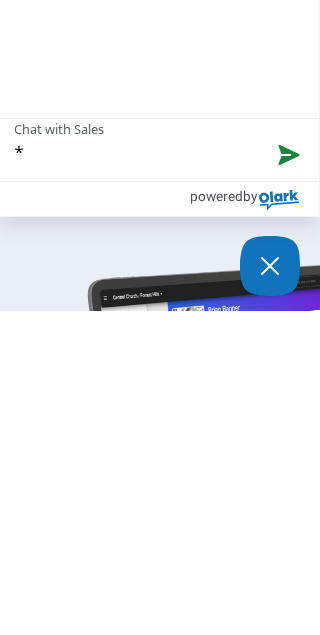 type on "**" 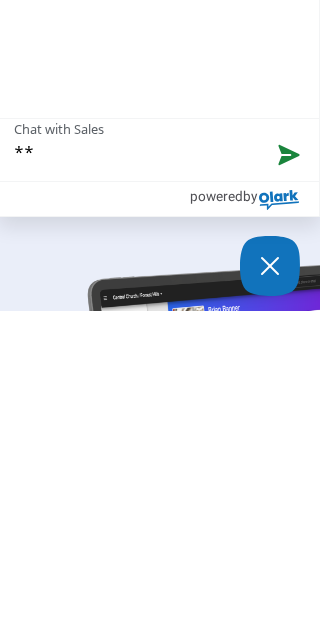 type on "**" 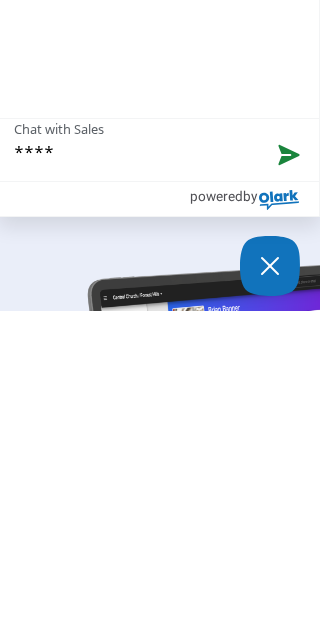 type on "*****" 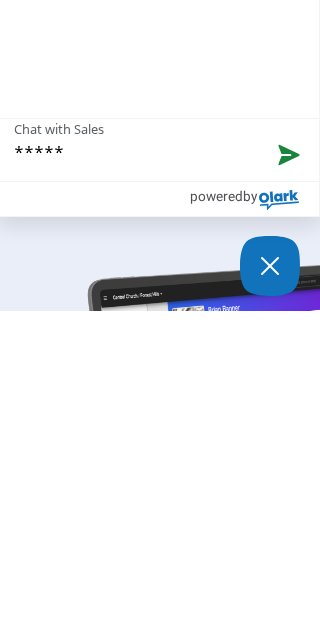 type on "******" 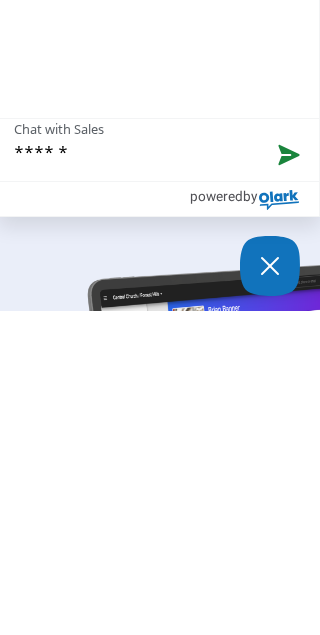 type on "*******" 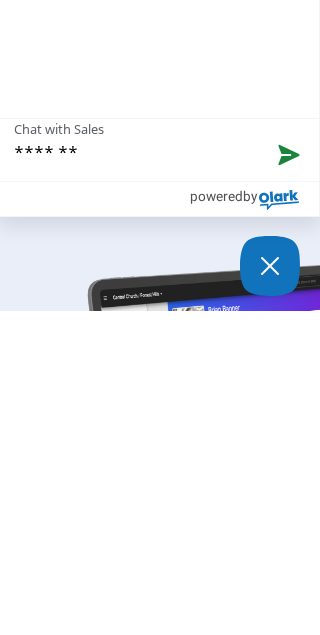 type on "********" 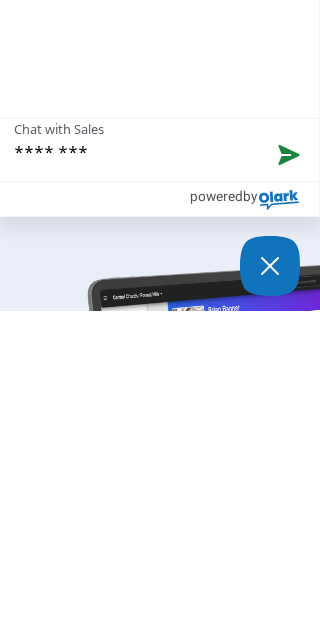 type on "*********" 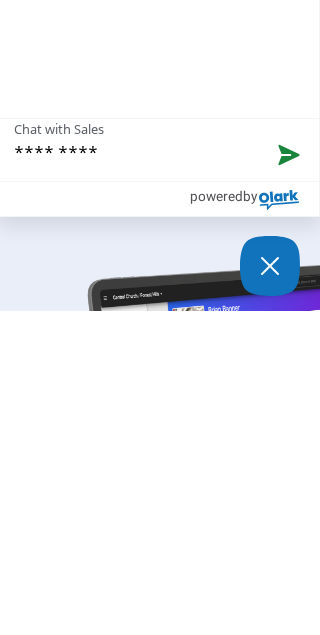 type on "*********" 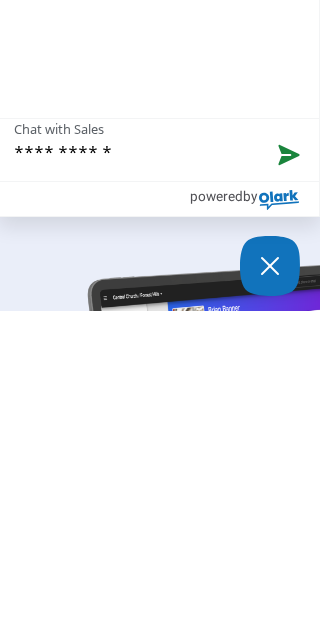 type on "**********" 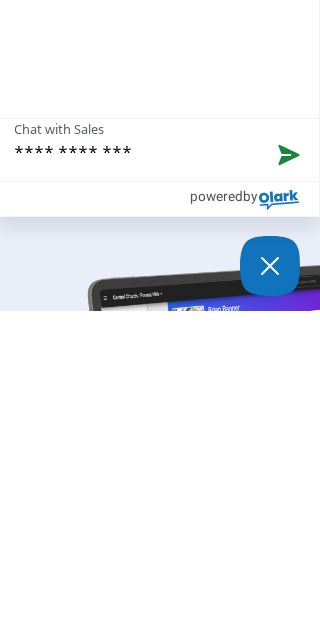 type on "**********" 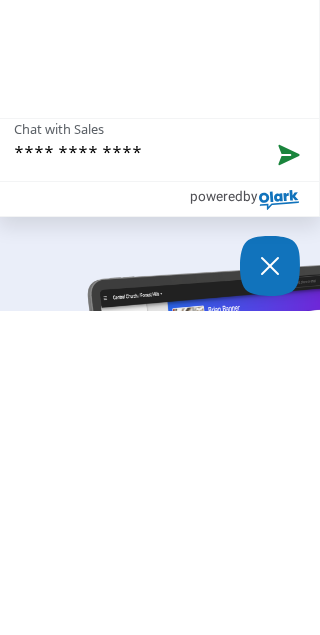 type on "**********" 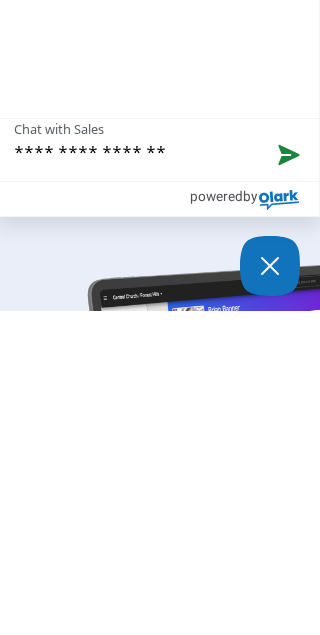 type on "**********" 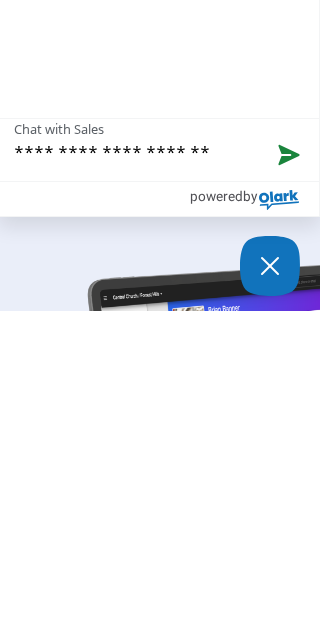 type on "**********" 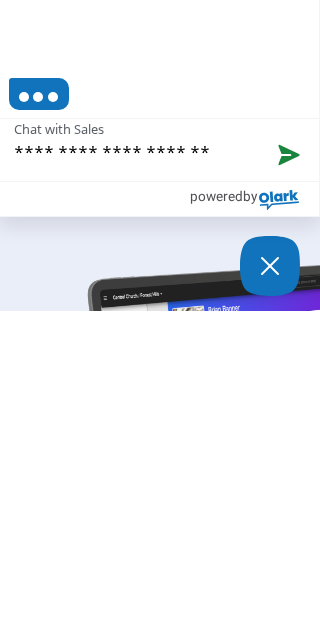 type on "**********" 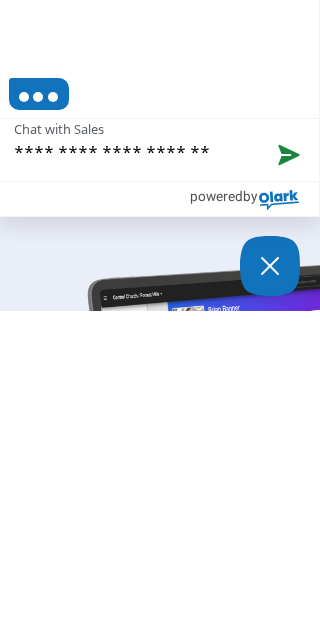 type on "**********" 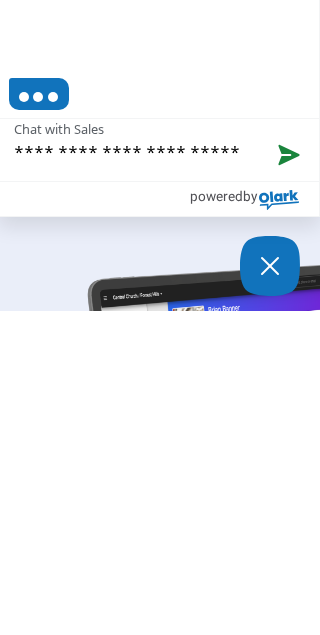 type on "**********" 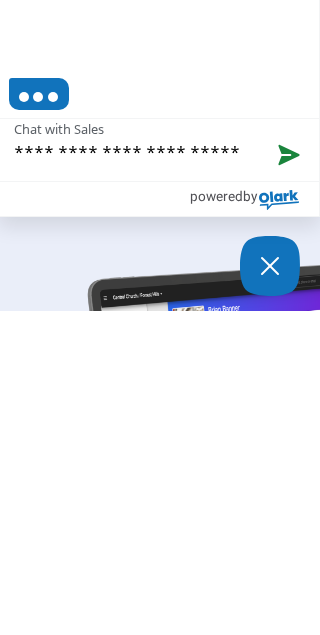 type on "**********" 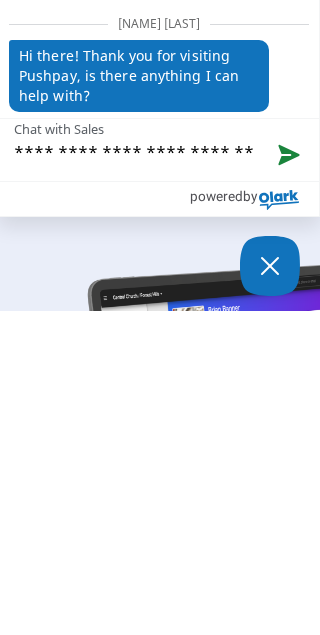 type on "**********" 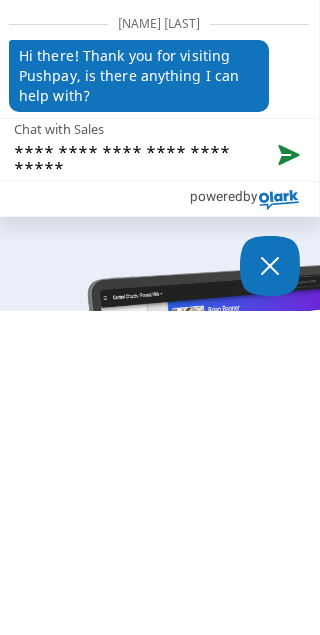 type on "**********" 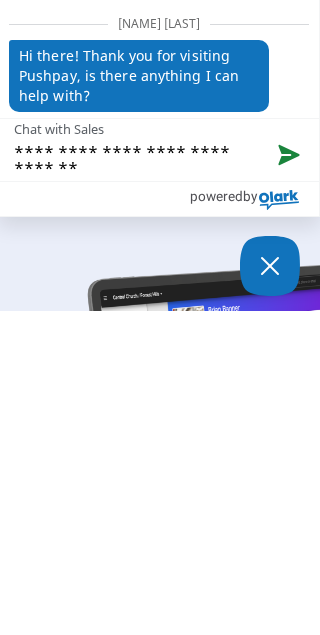 type on "**********" 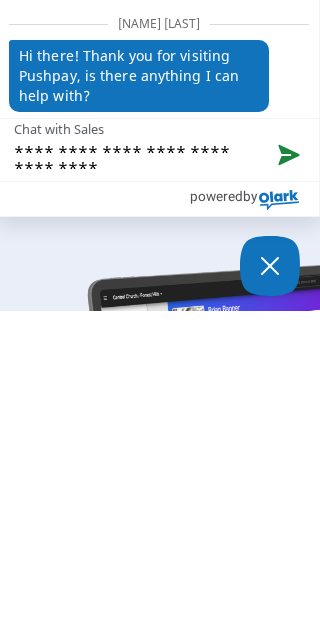type on "**********" 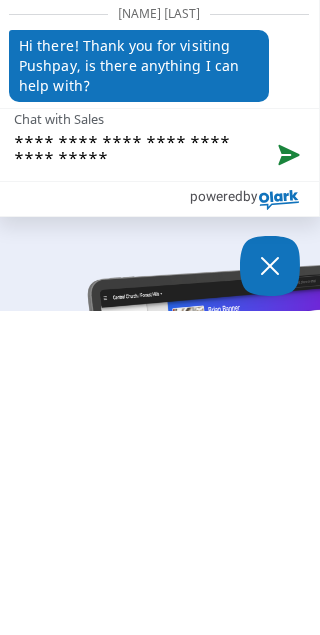 type on "**********" 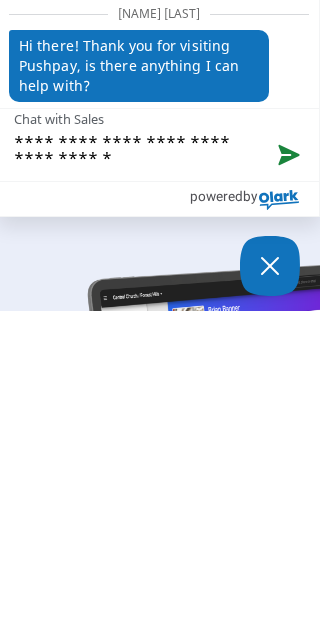 type on "**********" 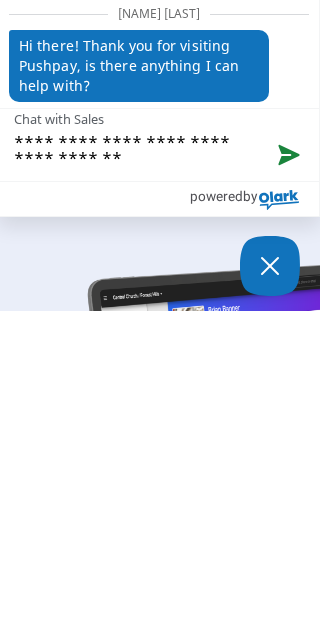 type on "**********" 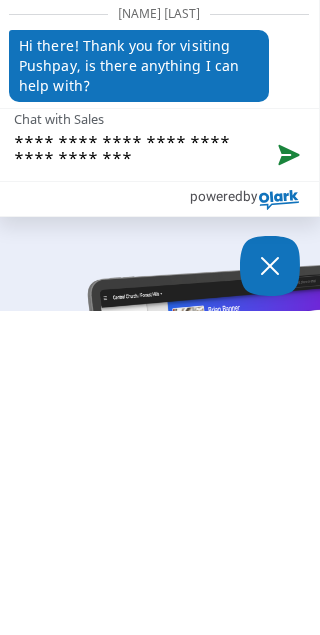 type on "**********" 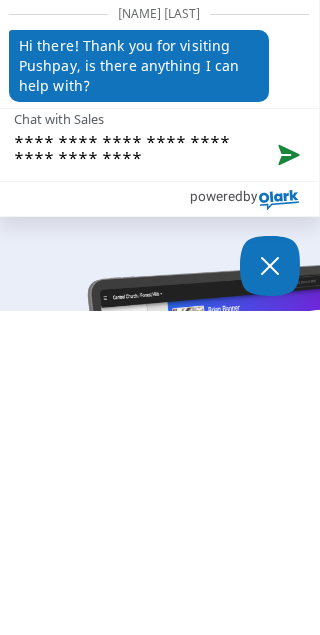 type on "**********" 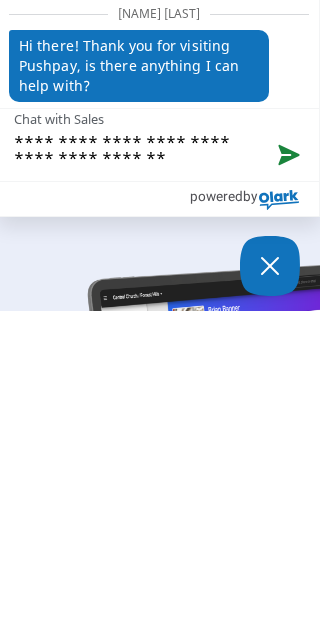 type on "**********" 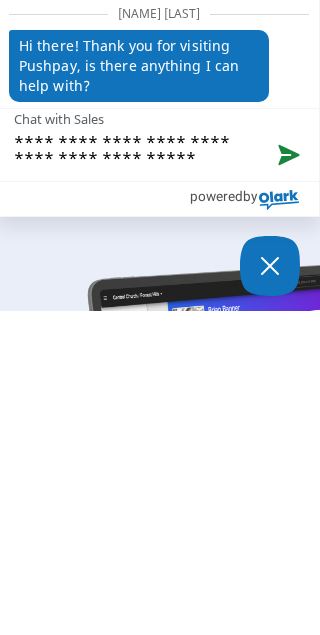 type on "**********" 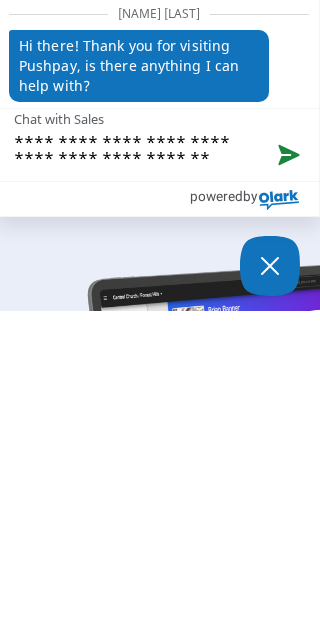 type on "**********" 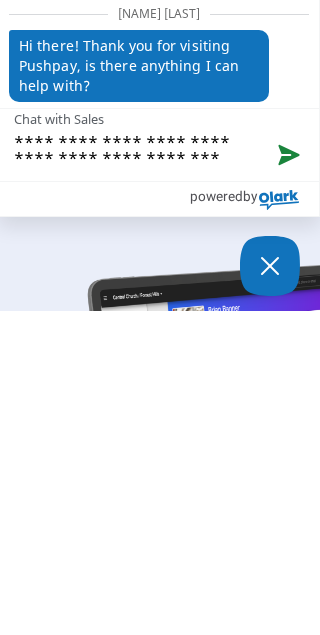type on "**********" 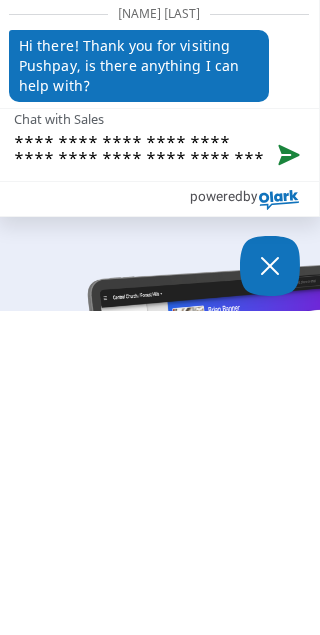 type on "**********" 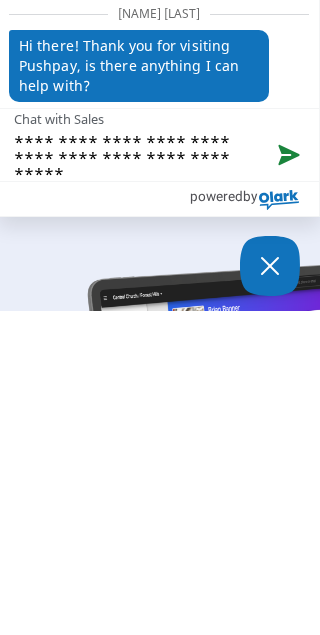 type on "**********" 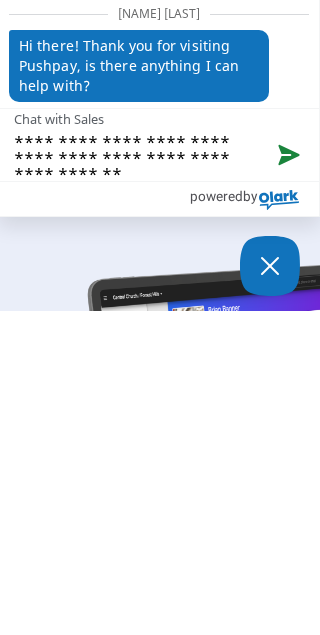 type on "**********" 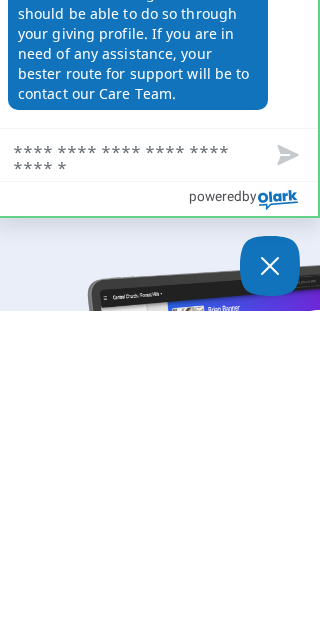 click on "Thanks for reaching out. You should be able to do so through your giving profile. If you are in need of any assistance, your bester route for support will be to contact our Care Team." at bounding box center (138, 368) 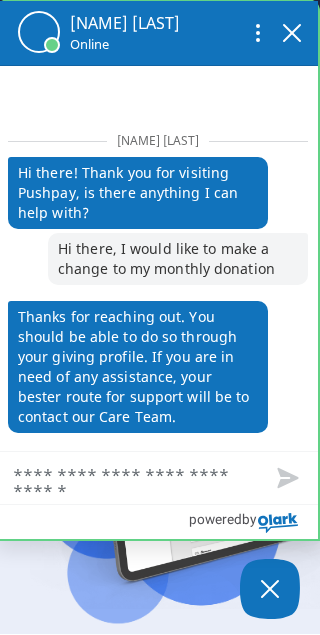scroll, scrollTop: 4278, scrollLeft: 0, axis: vertical 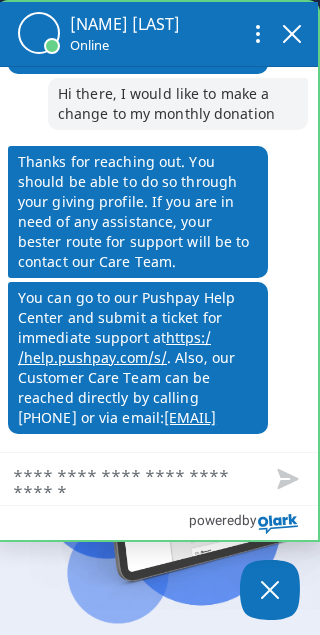 click on "https: / /help.pushpay.com /s /" at bounding box center (114, 347) 